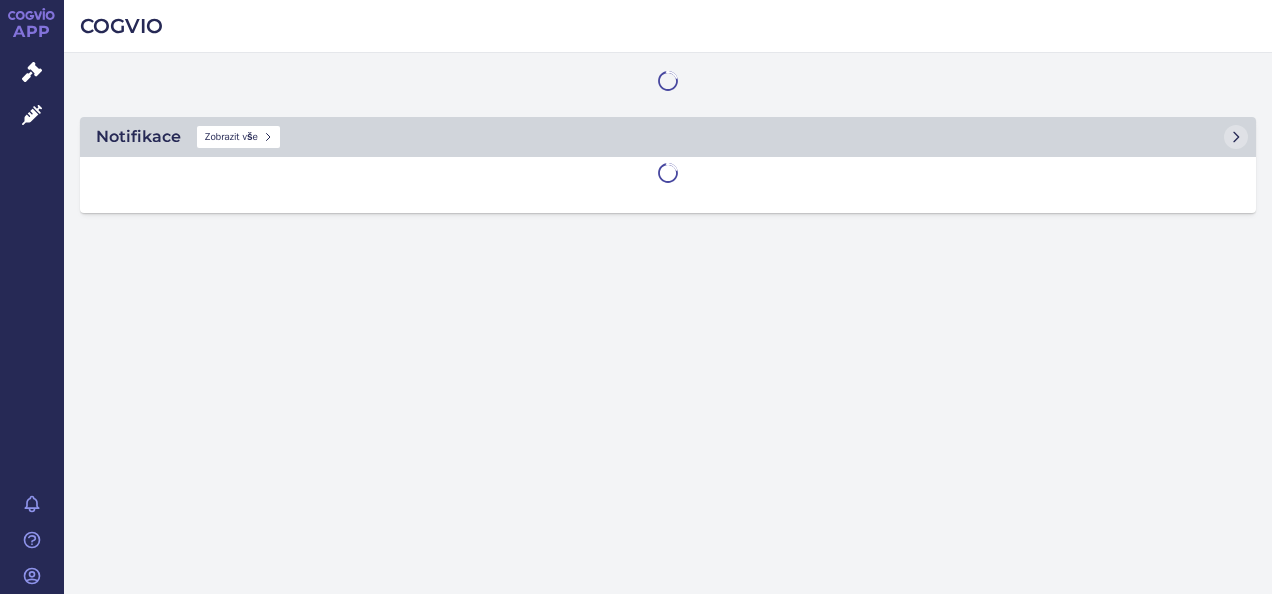 scroll, scrollTop: 0, scrollLeft: 0, axis: both 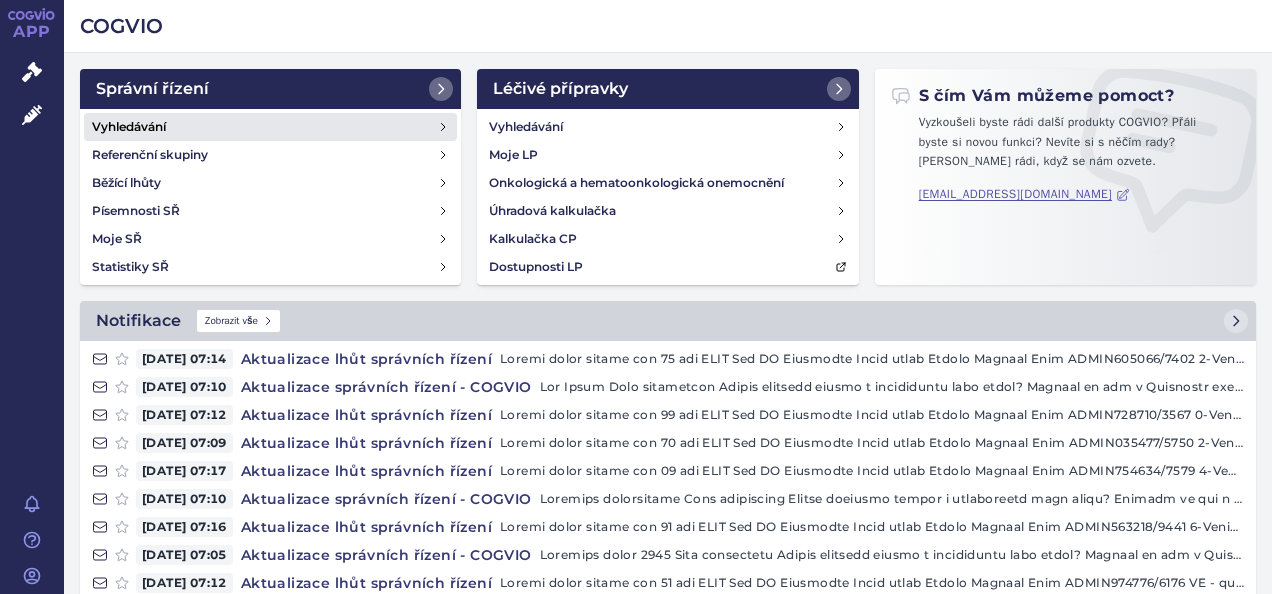 click on "Vyhledávání" at bounding box center [270, 127] 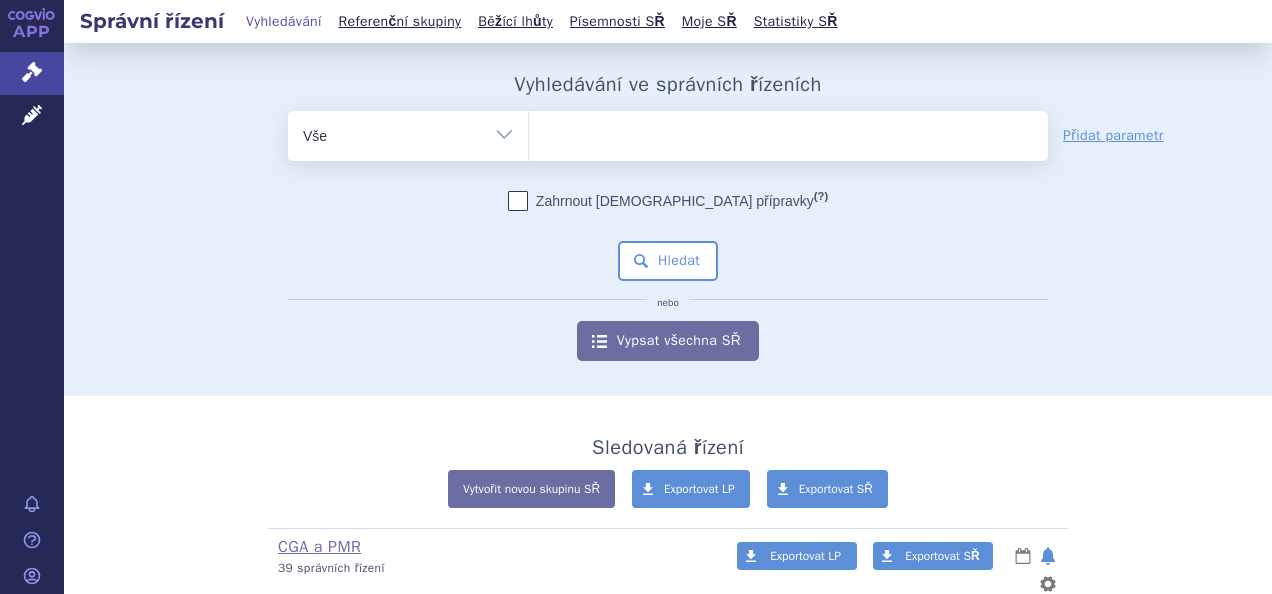 scroll, scrollTop: 0, scrollLeft: 0, axis: both 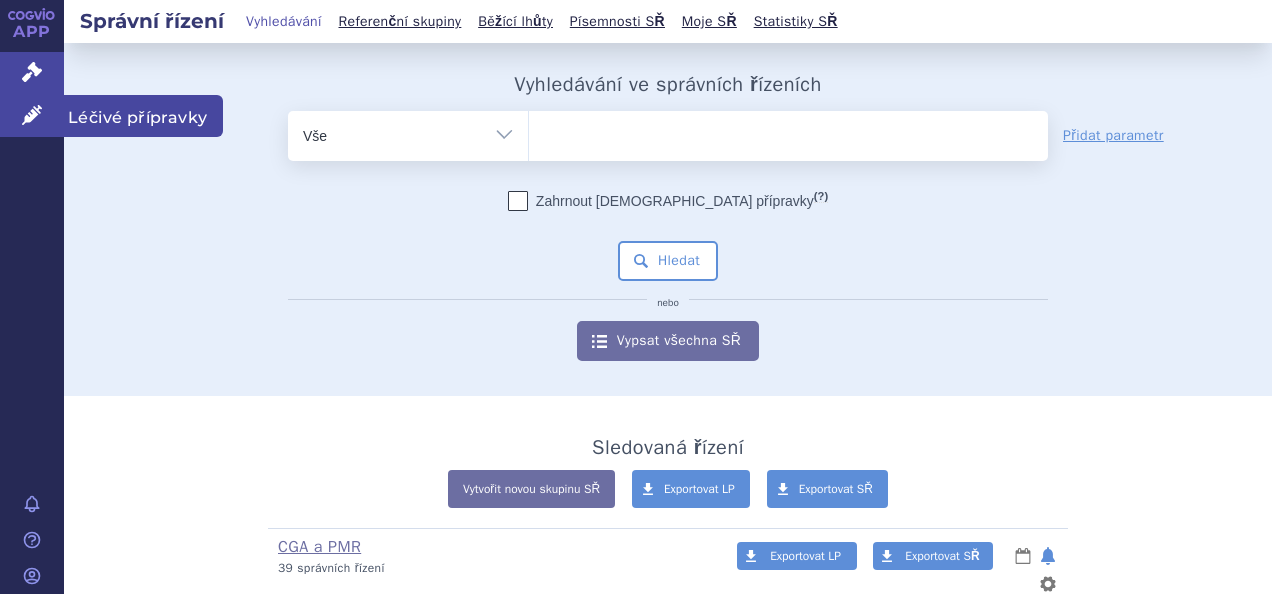click on "Léčivé přípravky" at bounding box center [32, 116] 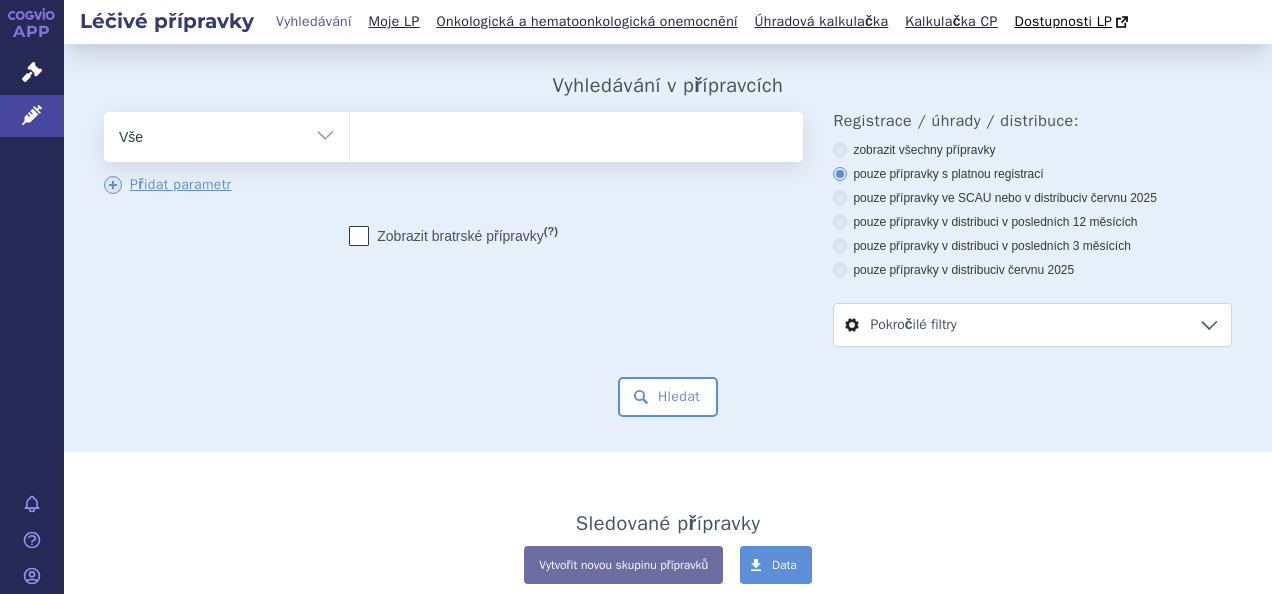 scroll, scrollTop: 0, scrollLeft: 0, axis: both 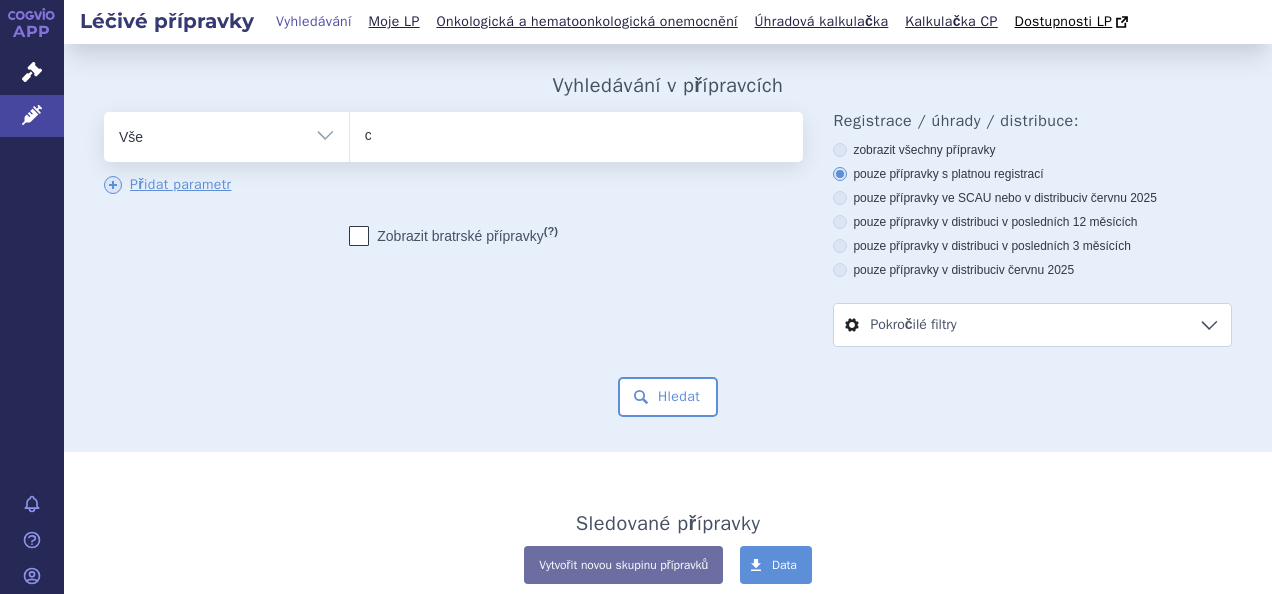 click on "c" at bounding box center [349, 136] 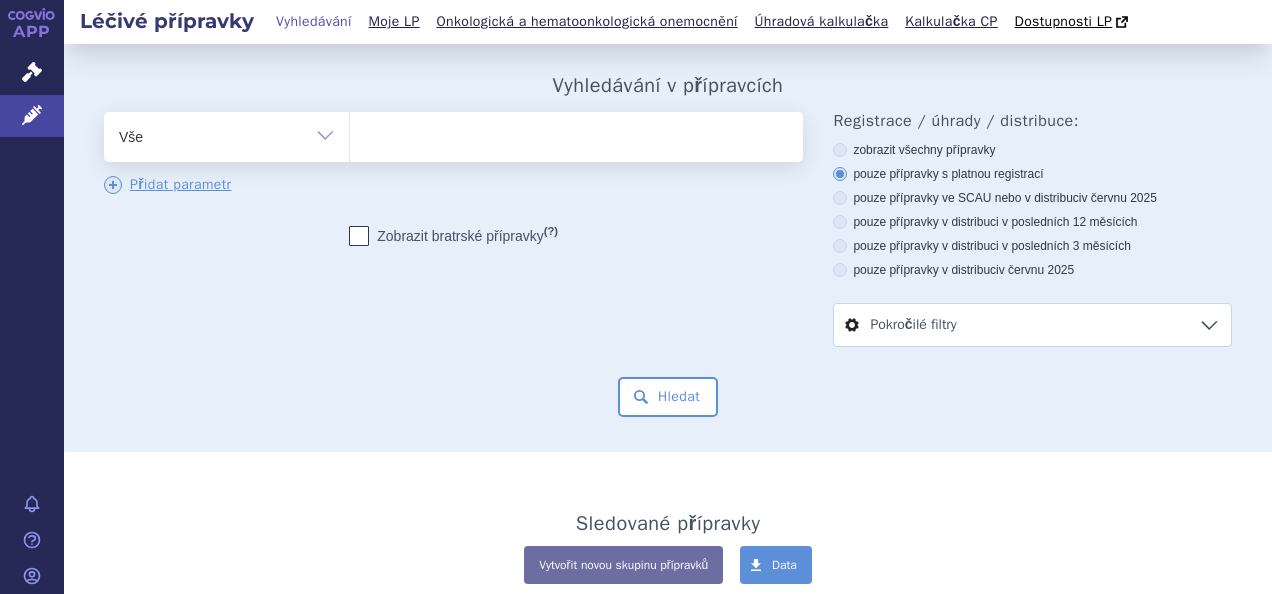 type on "o" 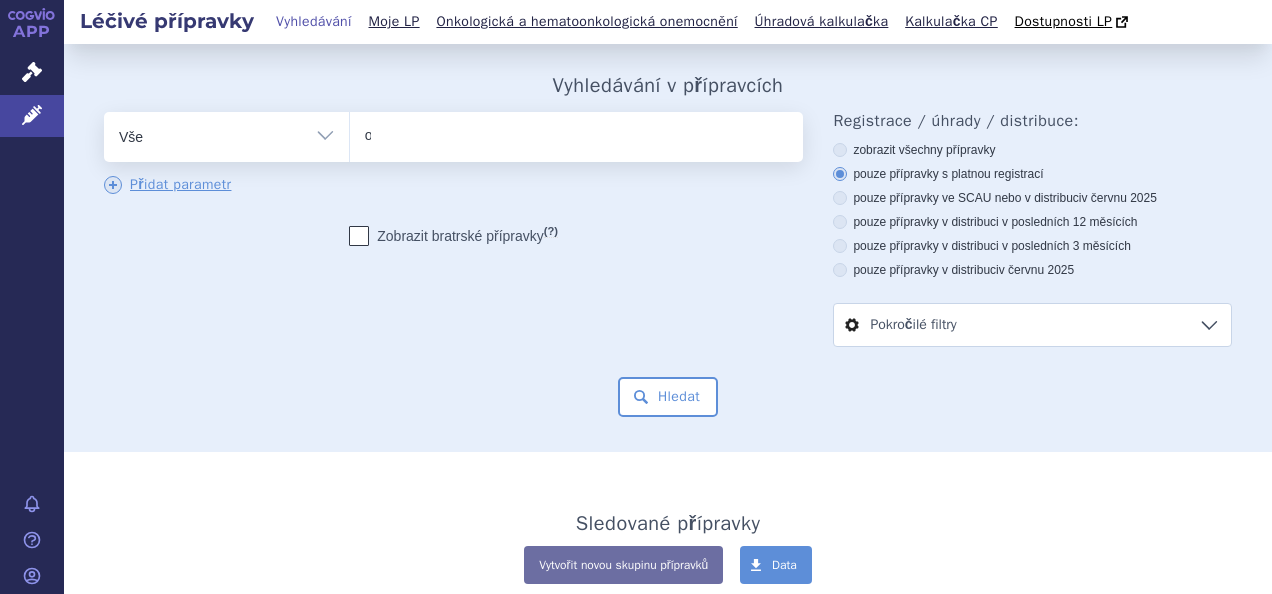 select on "c" 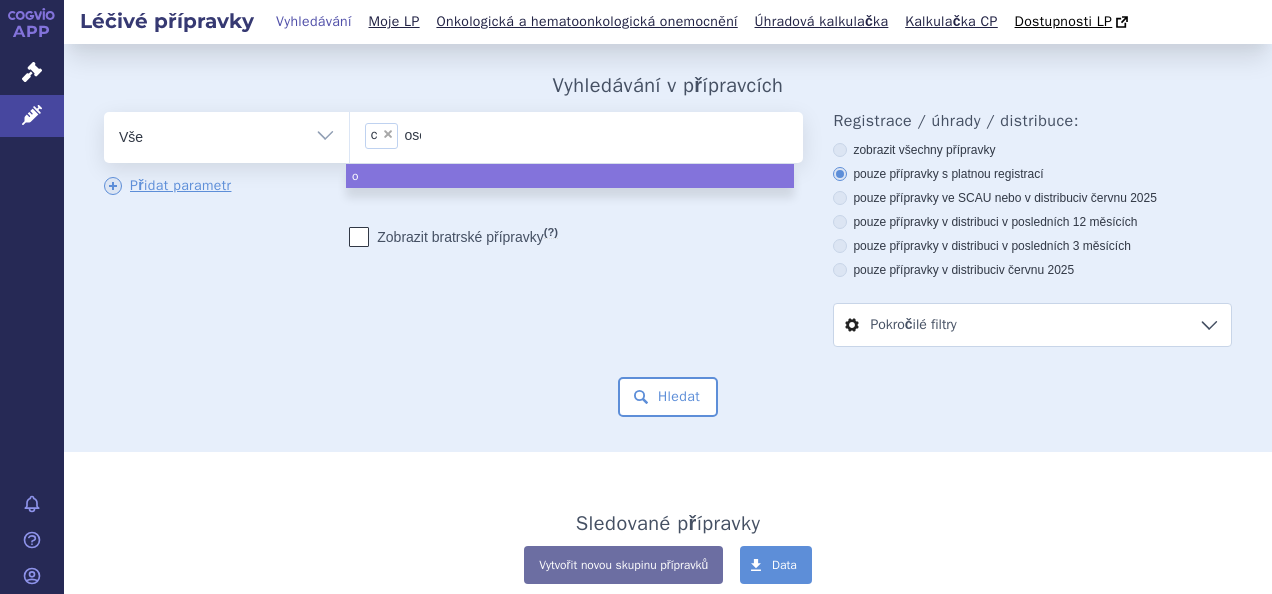 type on "osen" 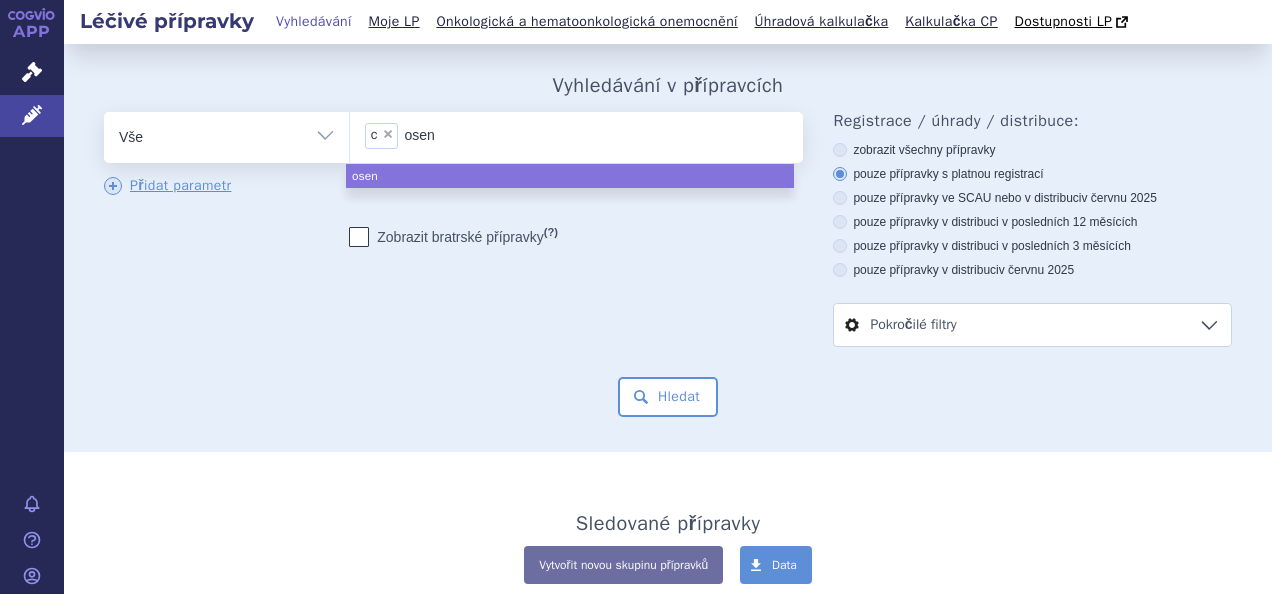 type on "ose" 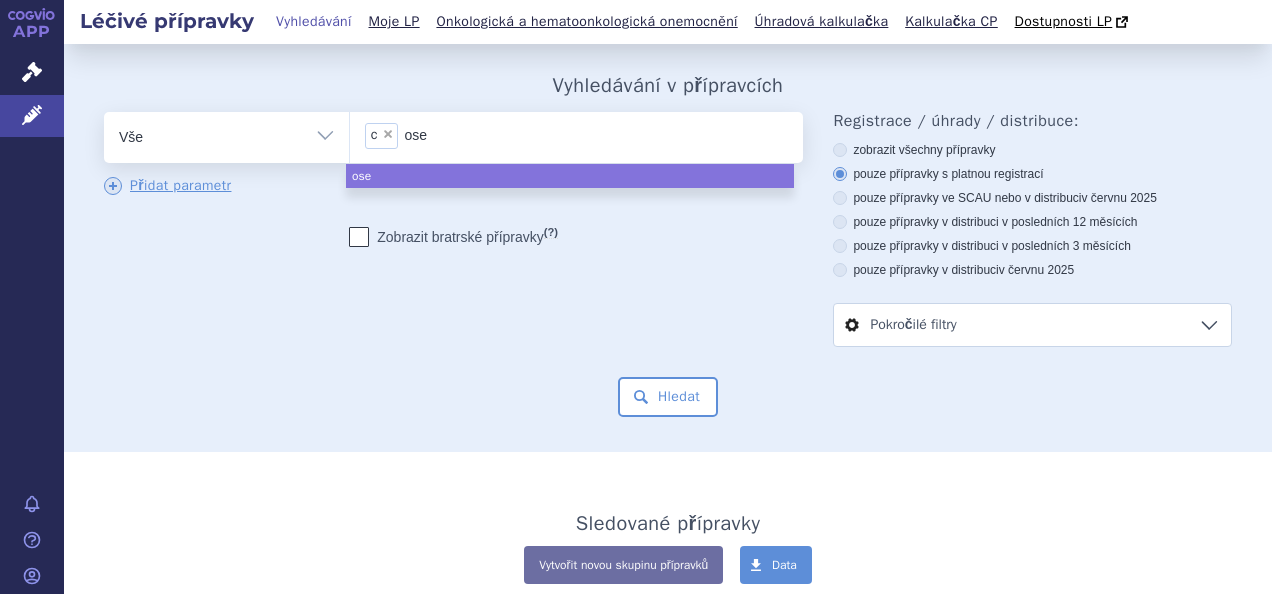 type on "os" 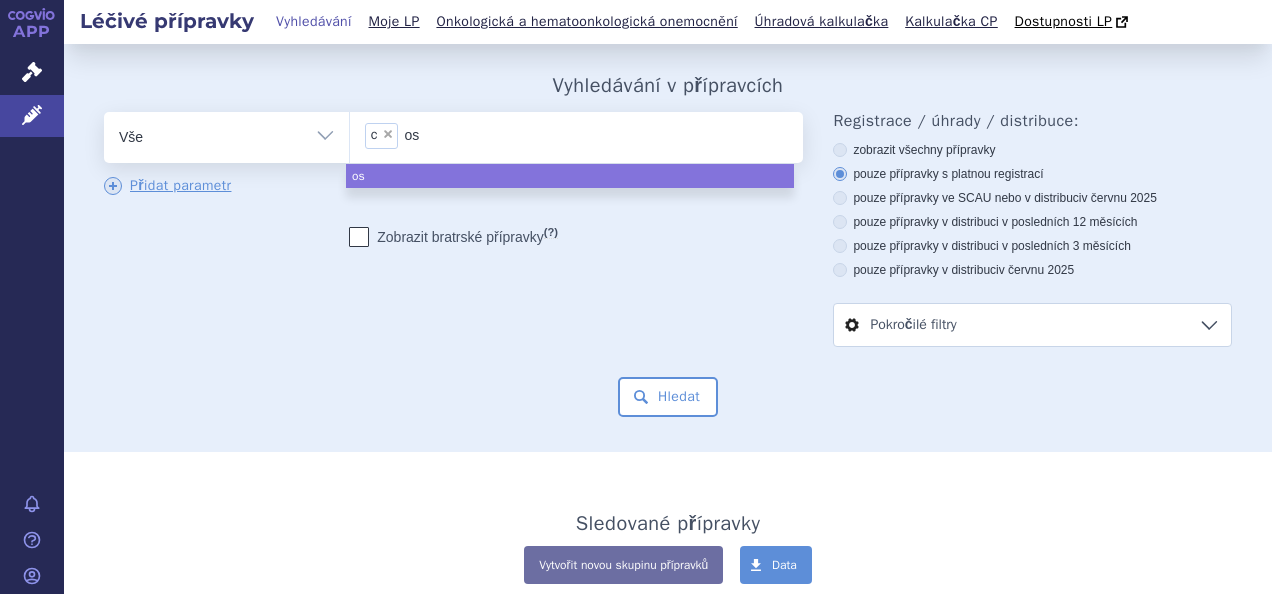 type on "o" 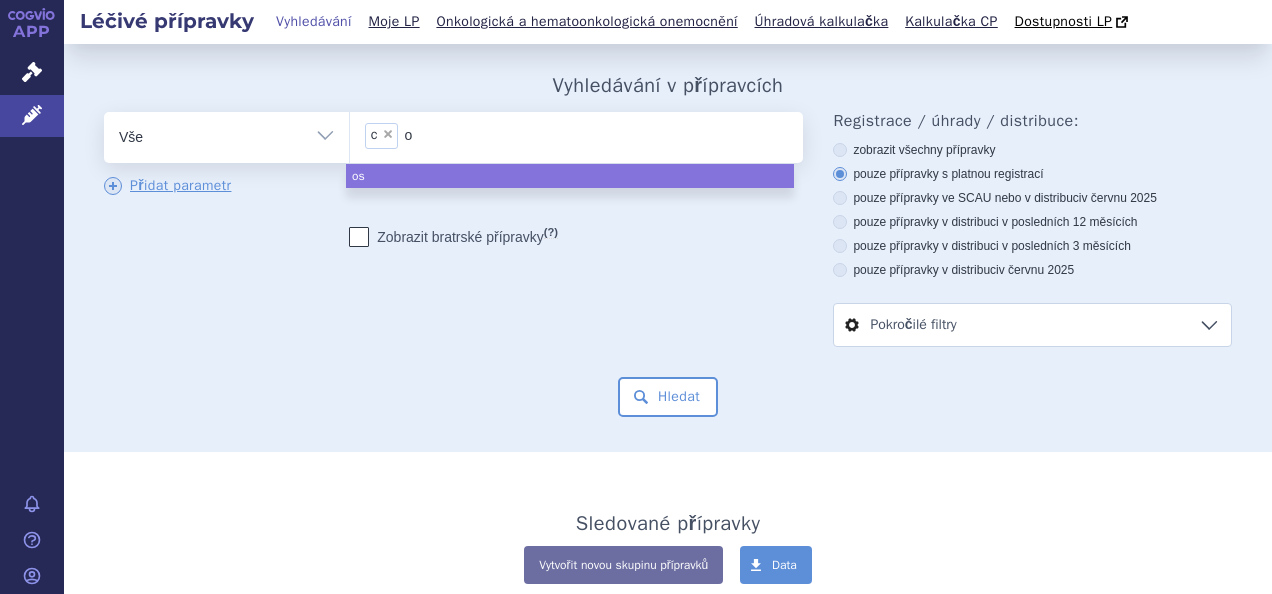 type 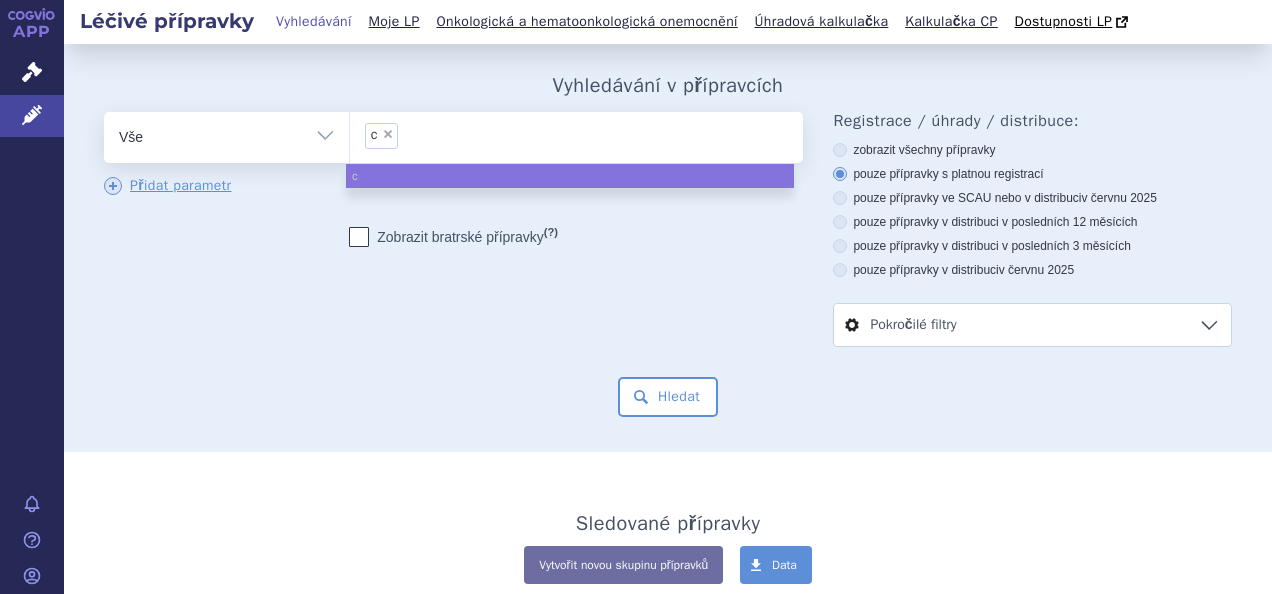 type on "c" 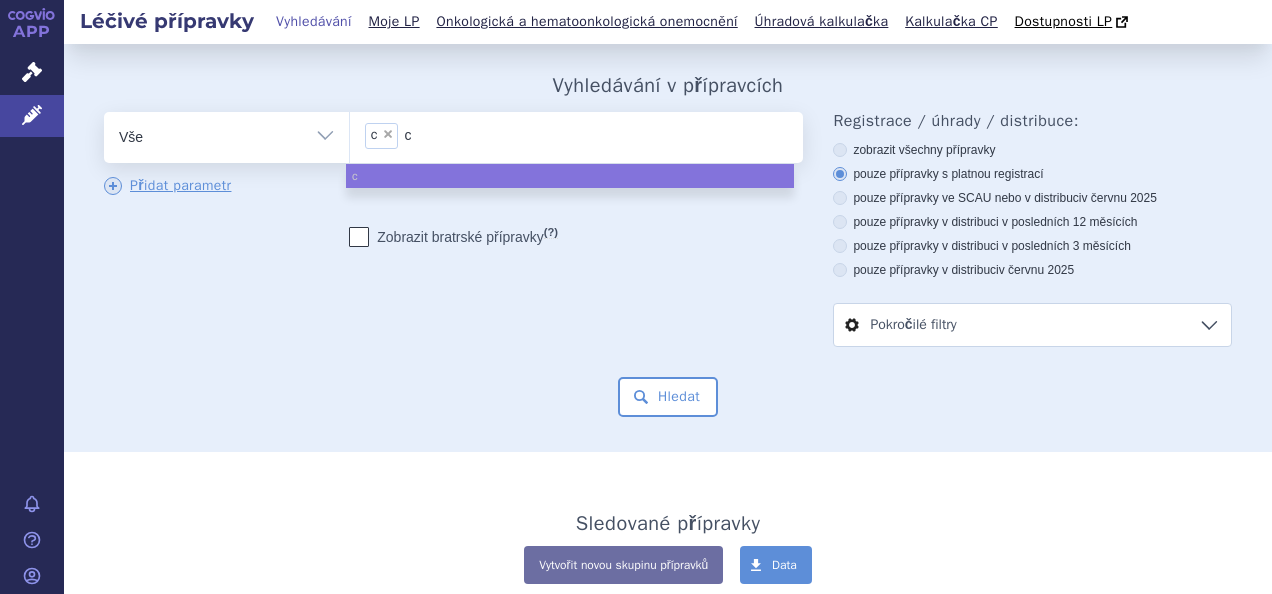type 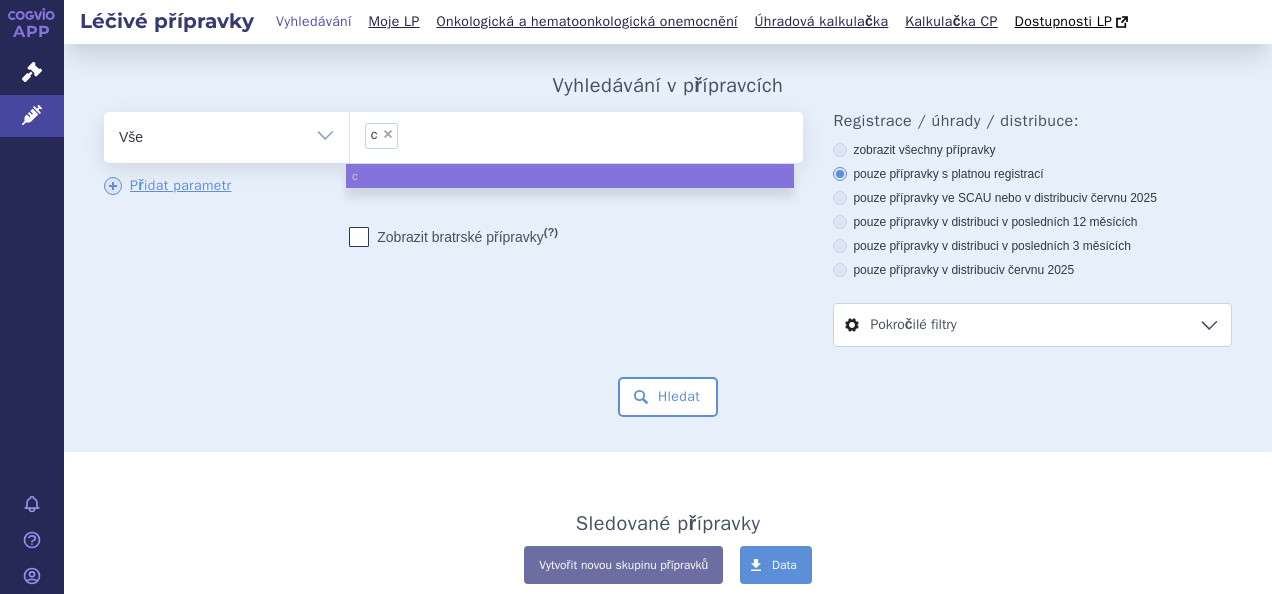select 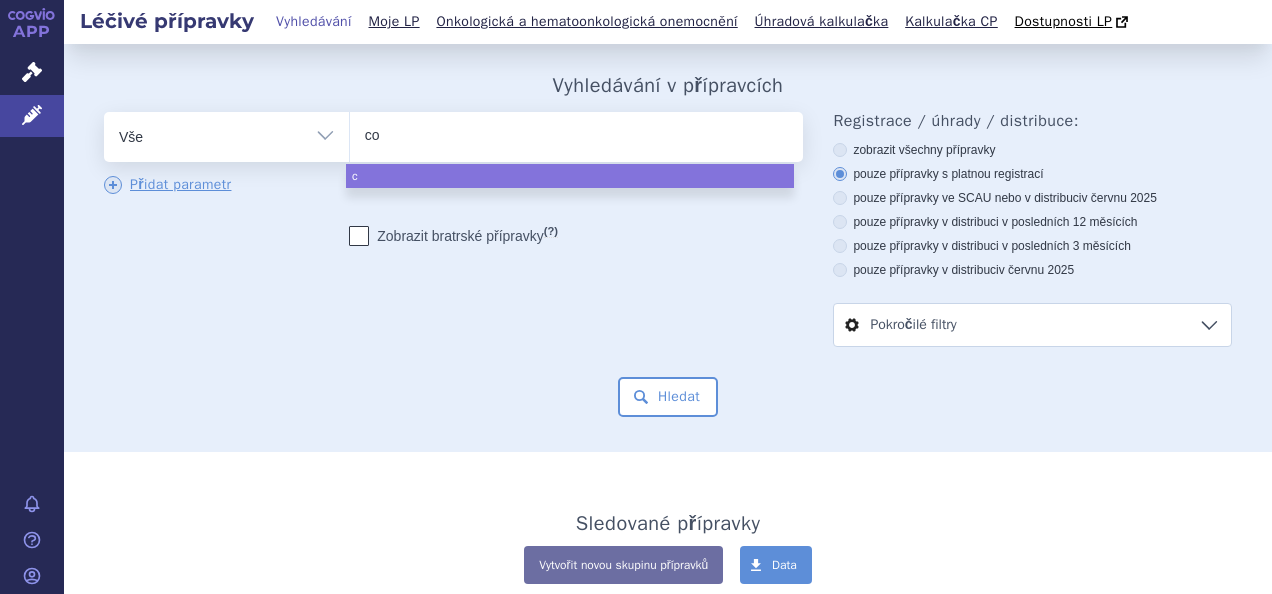 type on "cos" 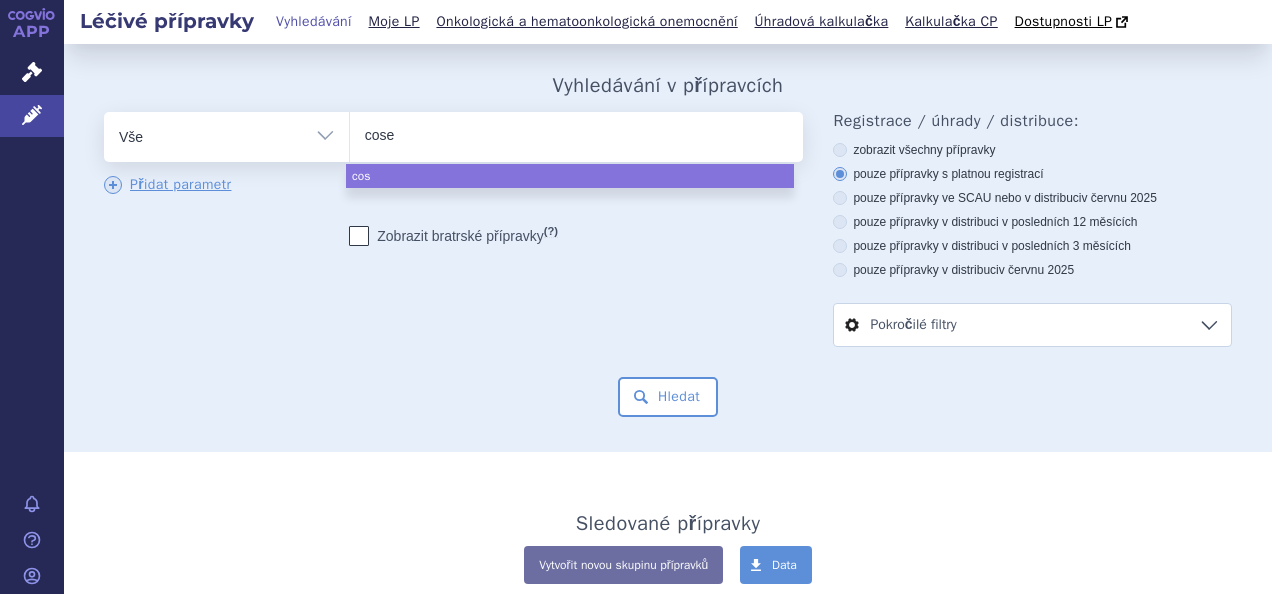 type on "cosen" 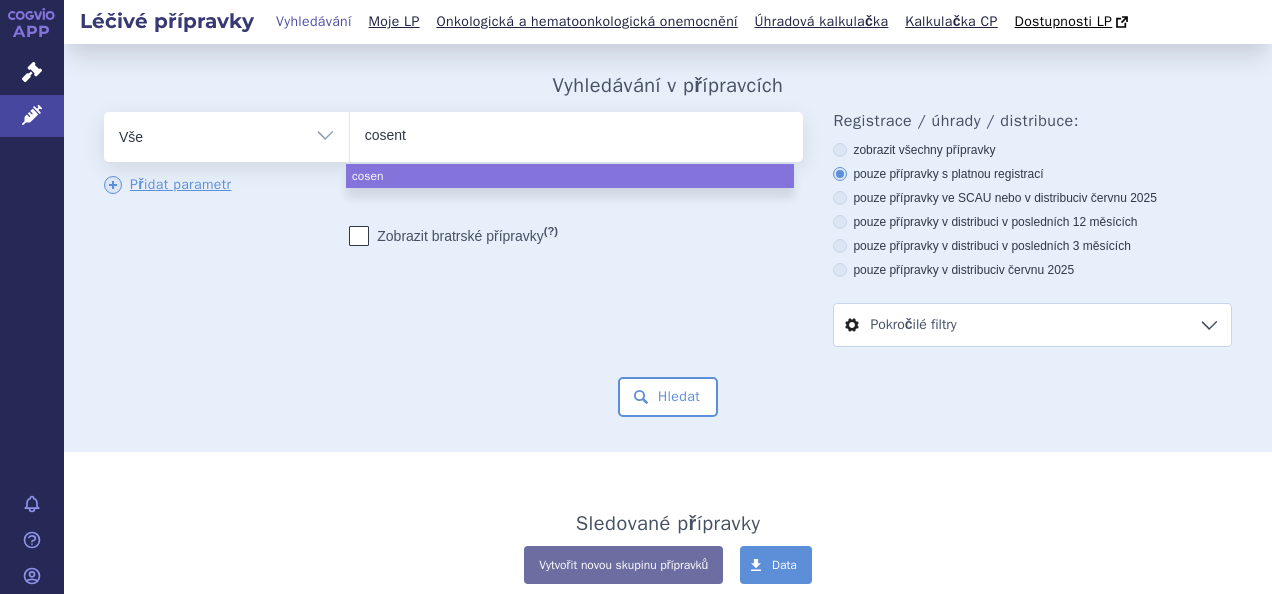 type on "cosenty" 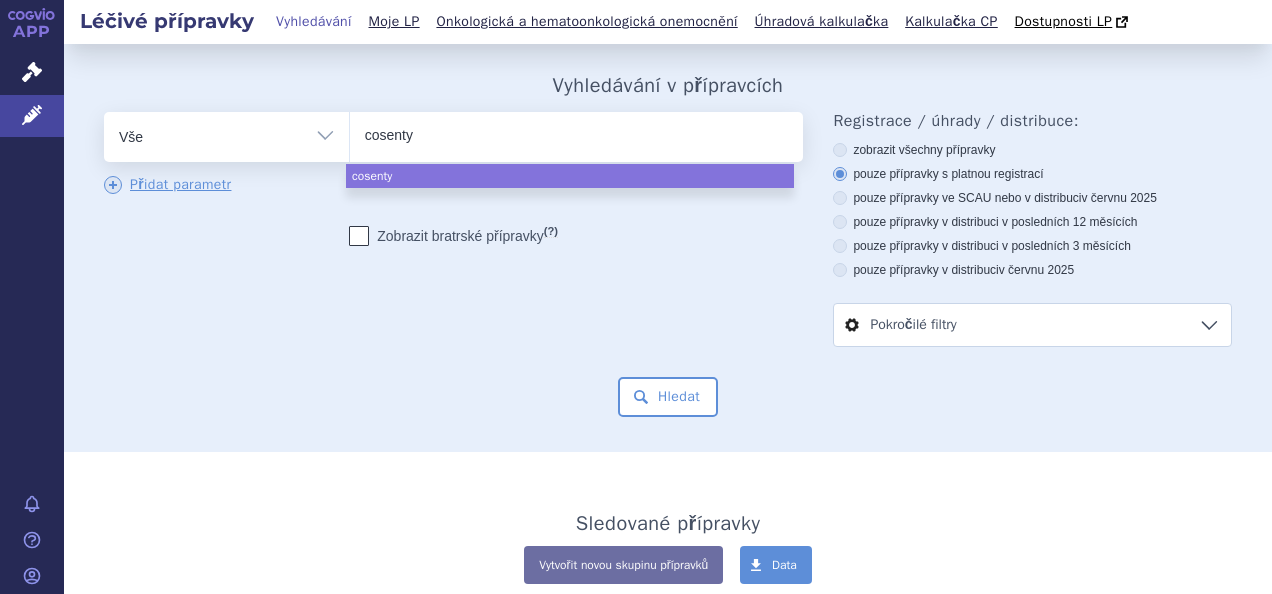 type on "cosentyx" 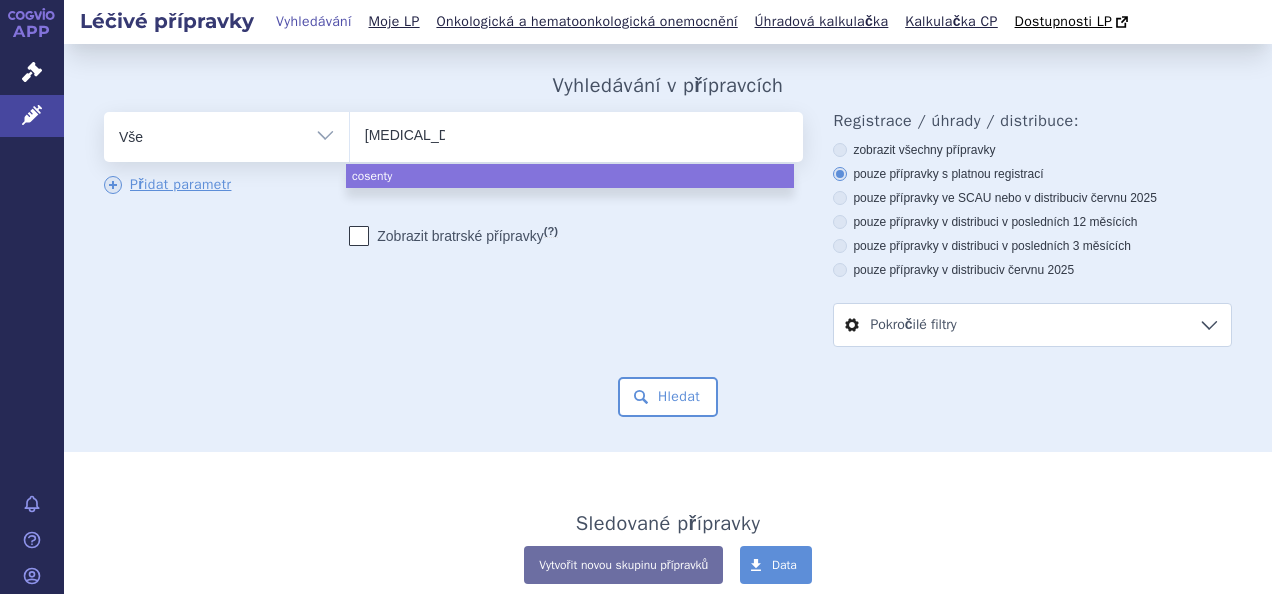 type 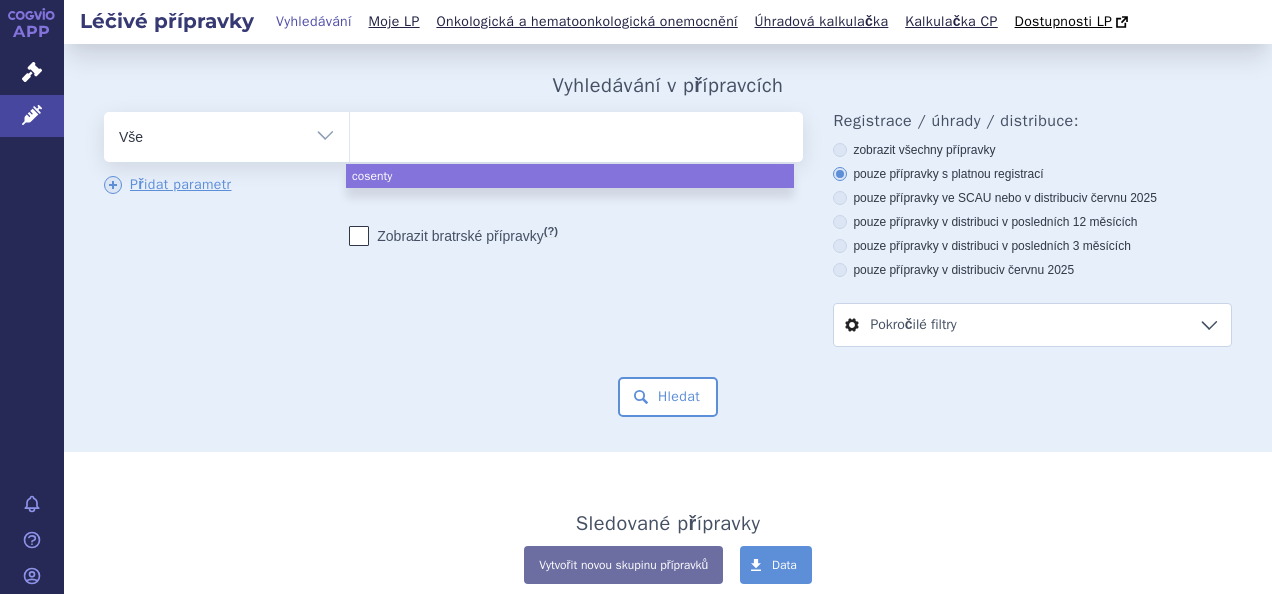 select on "cosentyx" 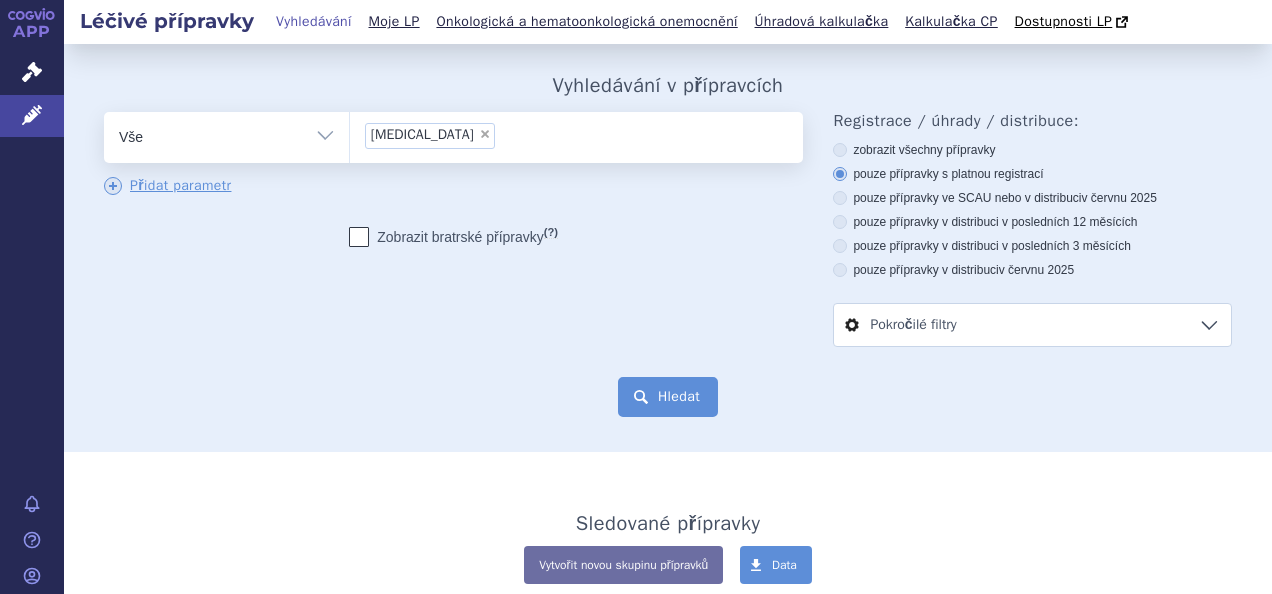 click on "Hledat" at bounding box center [668, 397] 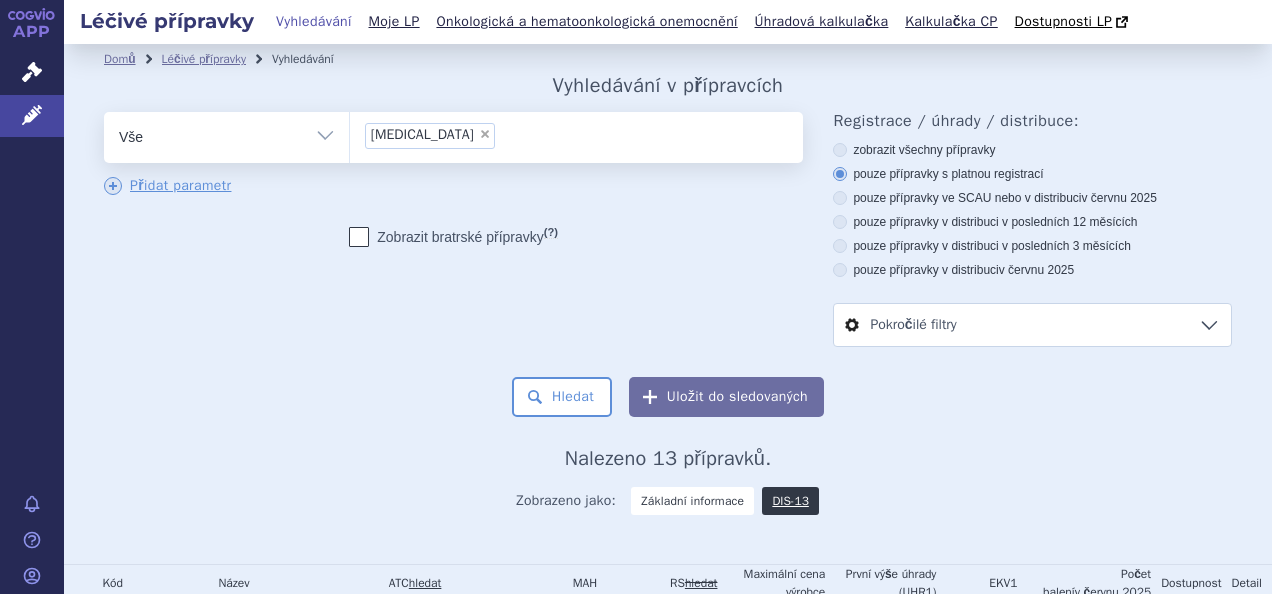 scroll, scrollTop: 0, scrollLeft: 0, axis: both 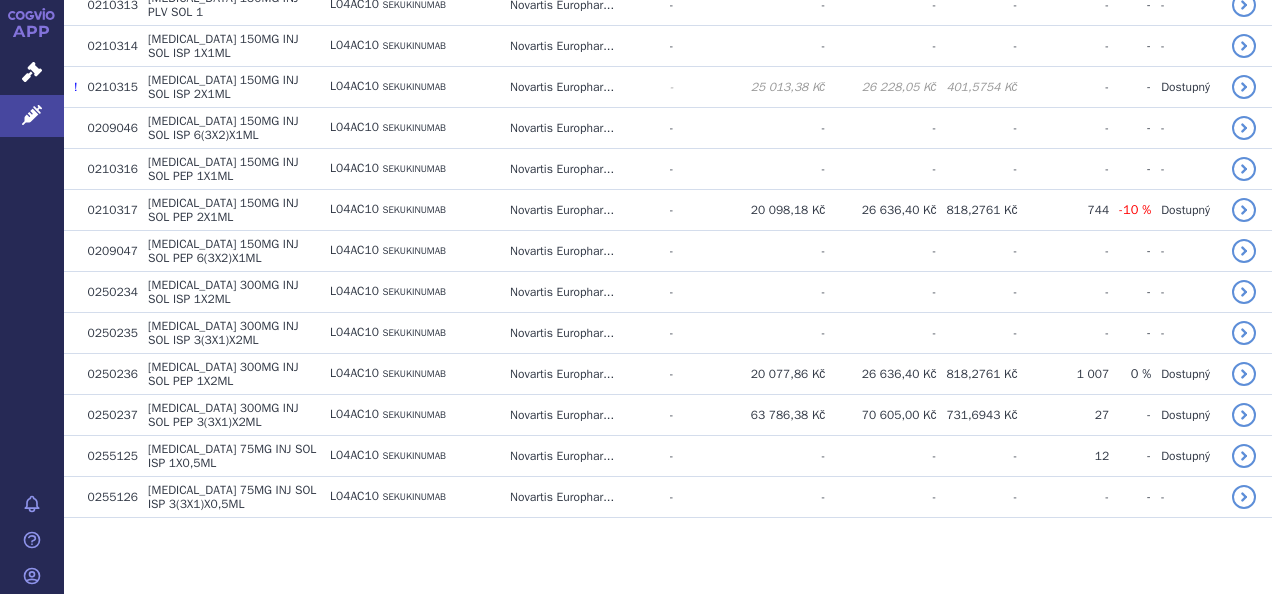click on "L04AC10
SEKUKINUMAB" at bounding box center [410, 414] 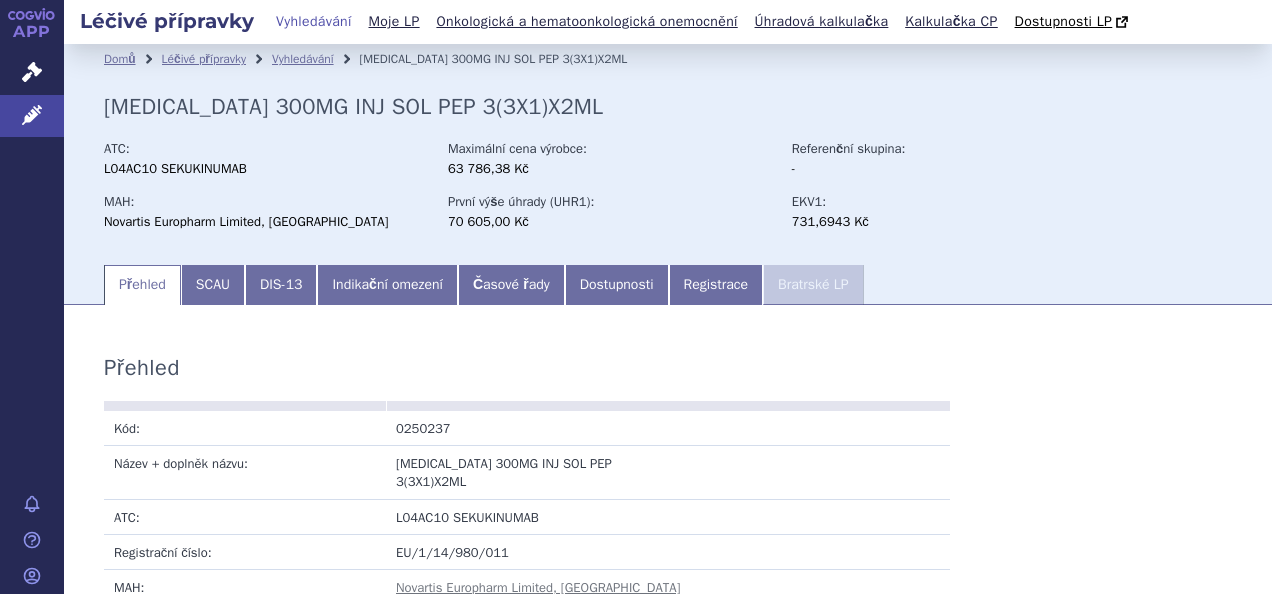 scroll, scrollTop: 0, scrollLeft: 0, axis: both 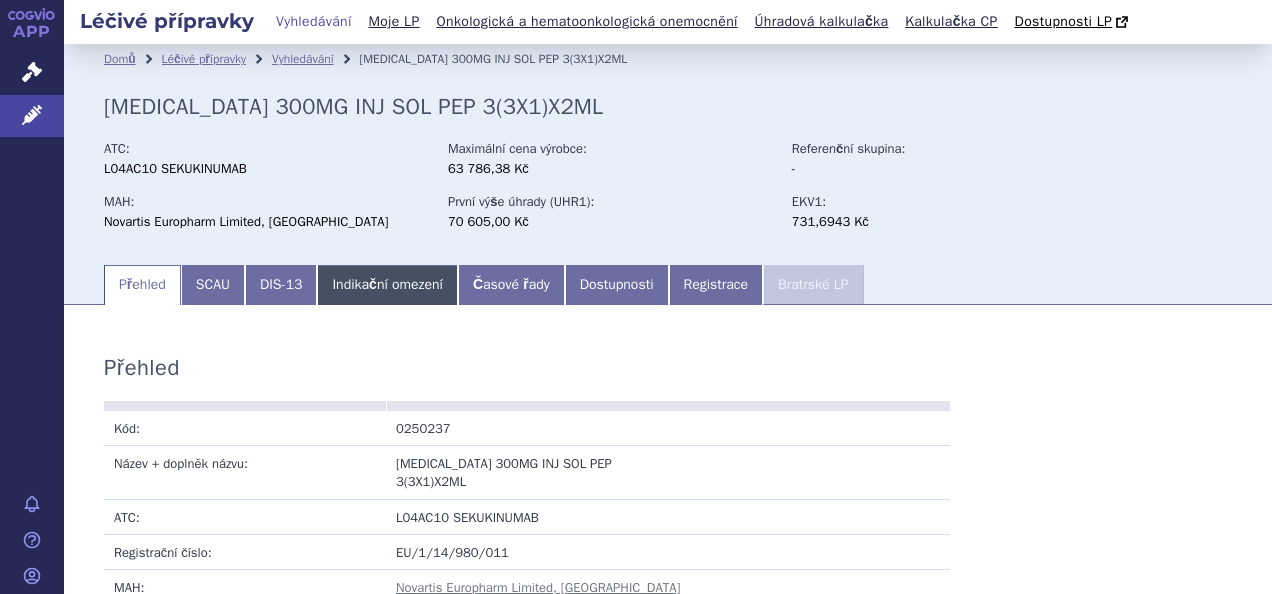 click on "Indikační omezení" at bounding box center [387, 285] 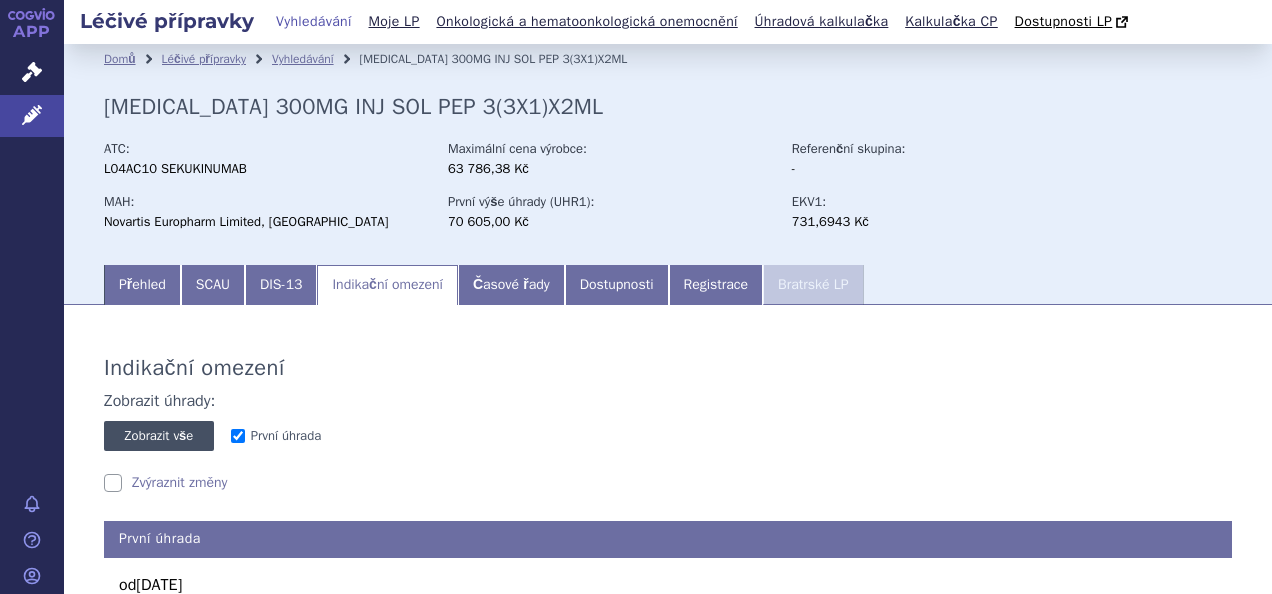 scroll, scrollTop: 273, scrollLeft: 0, axis: vertical 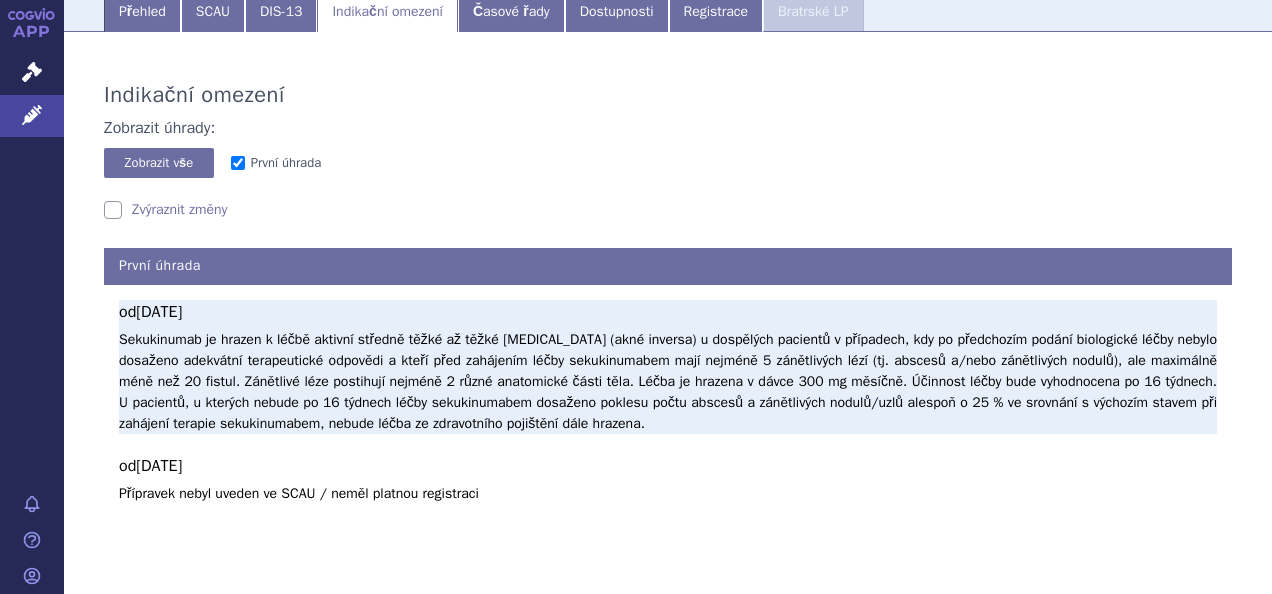 drag, startPoint x: 116, startPoint y: 342, endPoint x: 774, endPoint y: 426, distance: 663.34 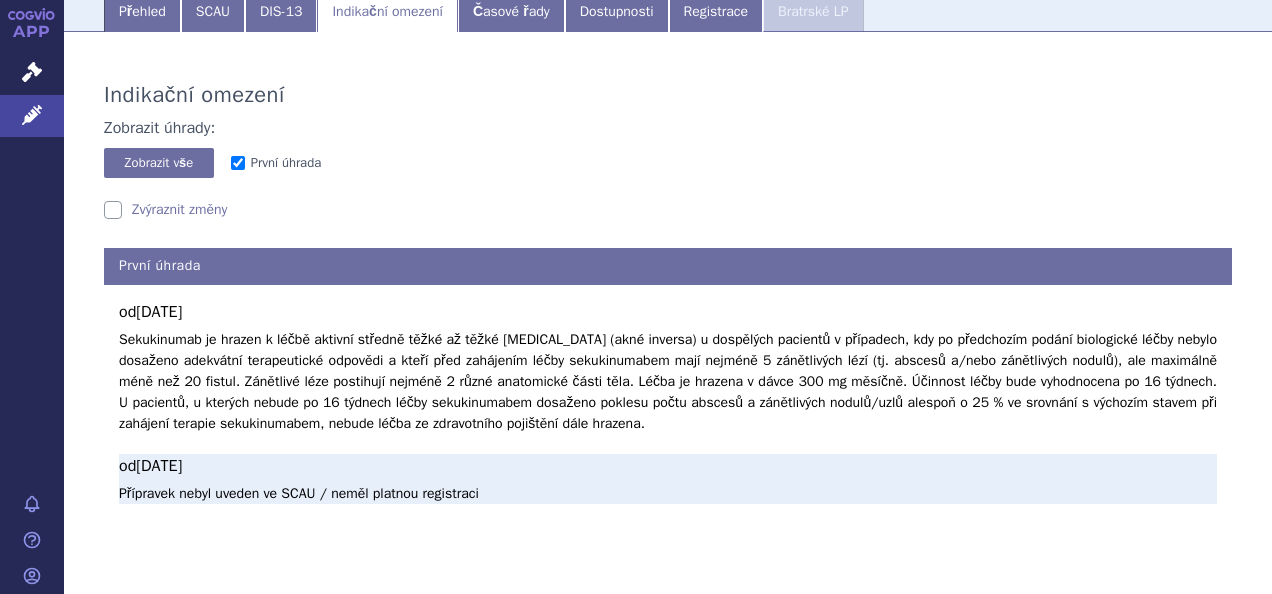 copy on "Sekukinumab je hrazen k léčbě aktivní středně těžké až těžké [MEDICAL_DATA] (akné inversa) u dospělých pacientů v případech, kdy po předchozím podání biologické léčby nebylo dosaženo adekvátní terapeutické odpovědi a kteří před zahájením léčby sekukinumabem mají nejméně 5 zánětlivých lézí (tj. abscesů a/nebo zánětlivých nodulů), ale maximálně méně než 20 fistul. Zánětlivé léze postihují nejméně 2 různé anatomické části těla. Léčba je hrazena v dávce 300 mg měsíčně. Účinnost léčby bude vyhodnocena po 16 týdnech. U pacientů, u kterých nebude po 16 týdnech léčby sekukinumabem dosaženo poklesu počtu abscesů a zánětlivých nodulů/uzlů alespoň o 25 % ve srovnání s výchozím stavem při zahájení terapie sekukinumabem, nebude léčba ze zdravotního pojištění dále hrazena" 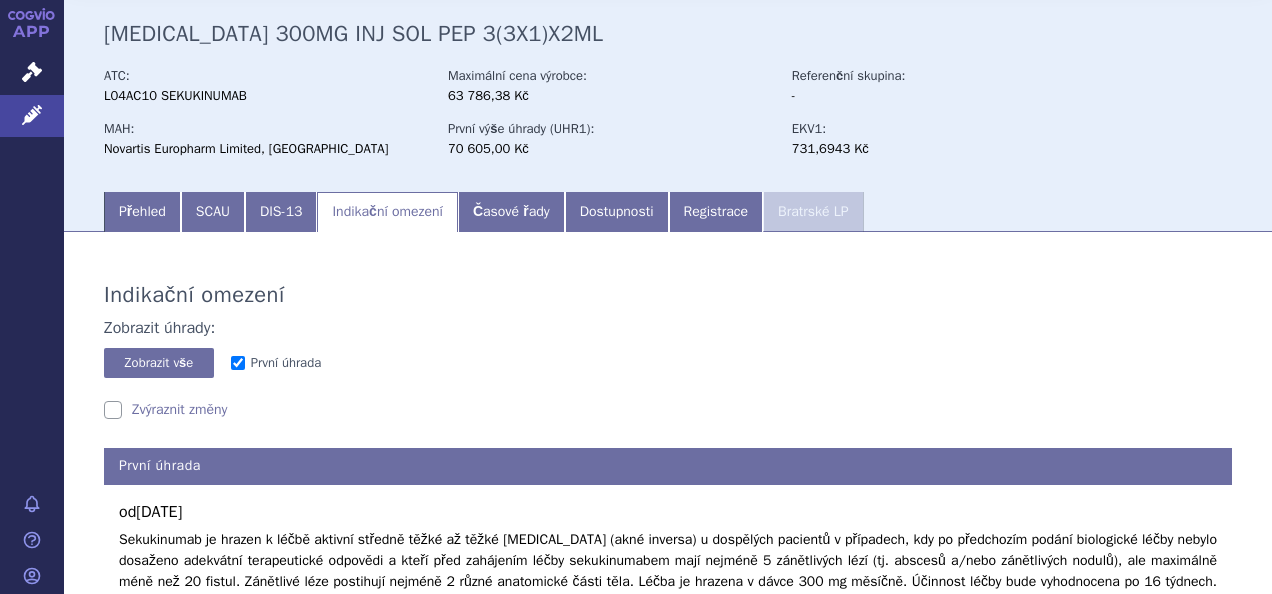 scroll, scrollTop: 72, scrollLeft: 0, axis: vertical 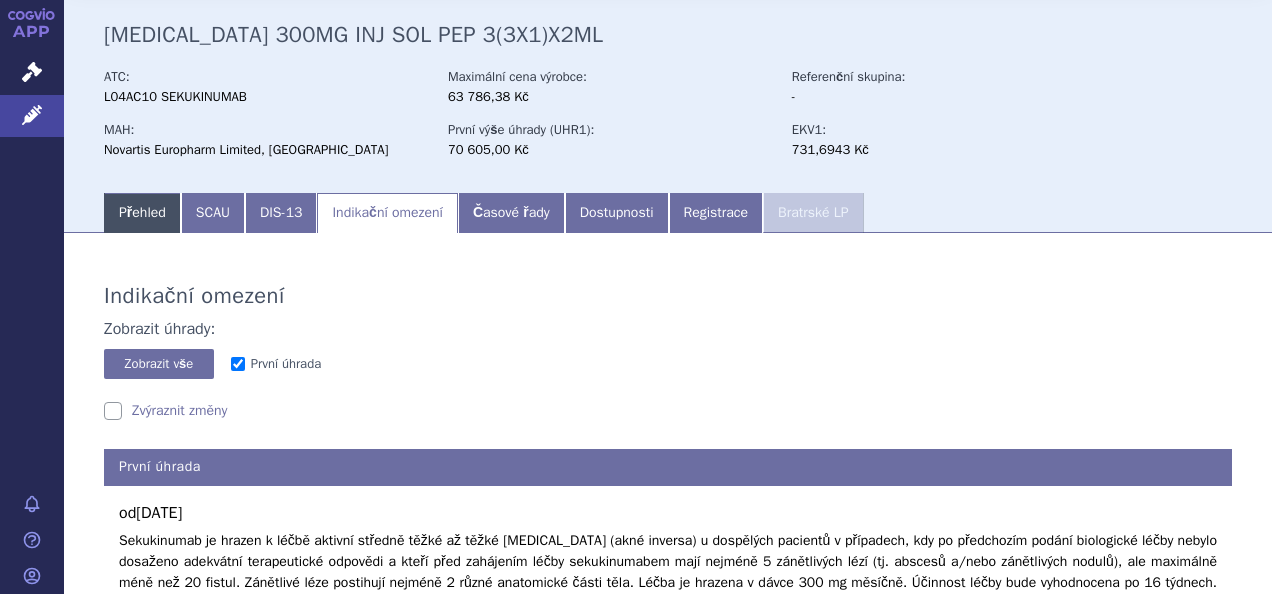 click on "Přehled" at bounding box center (142, 213) 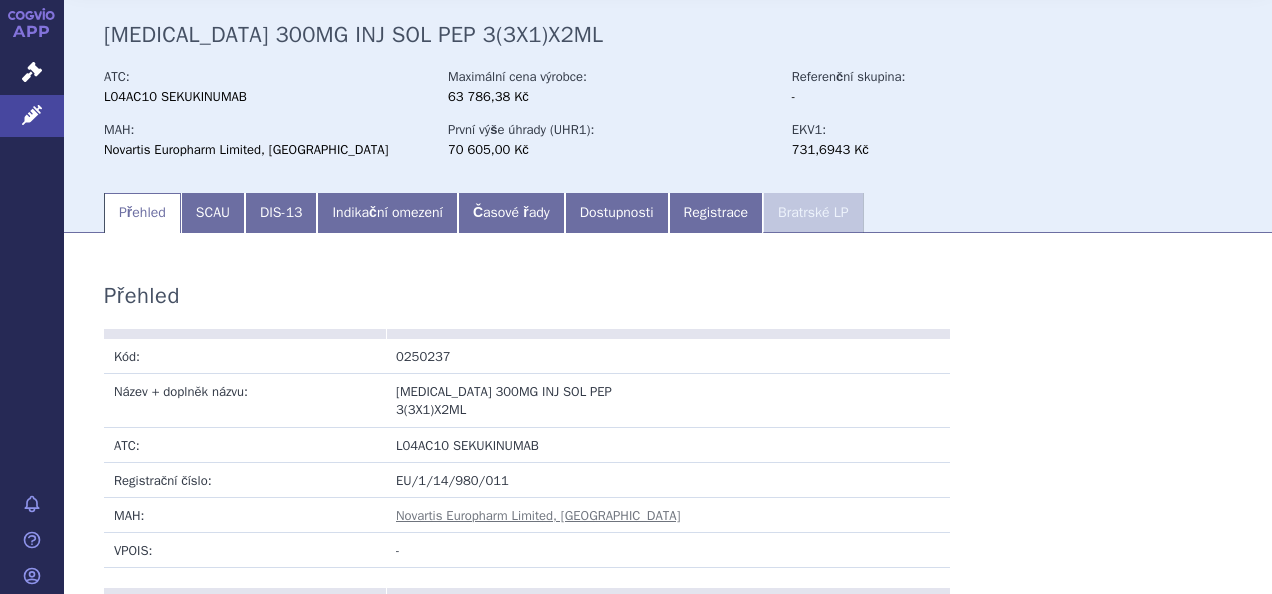 scroll, scrollTop: 45, scrollLeft: 0, axis: vertical 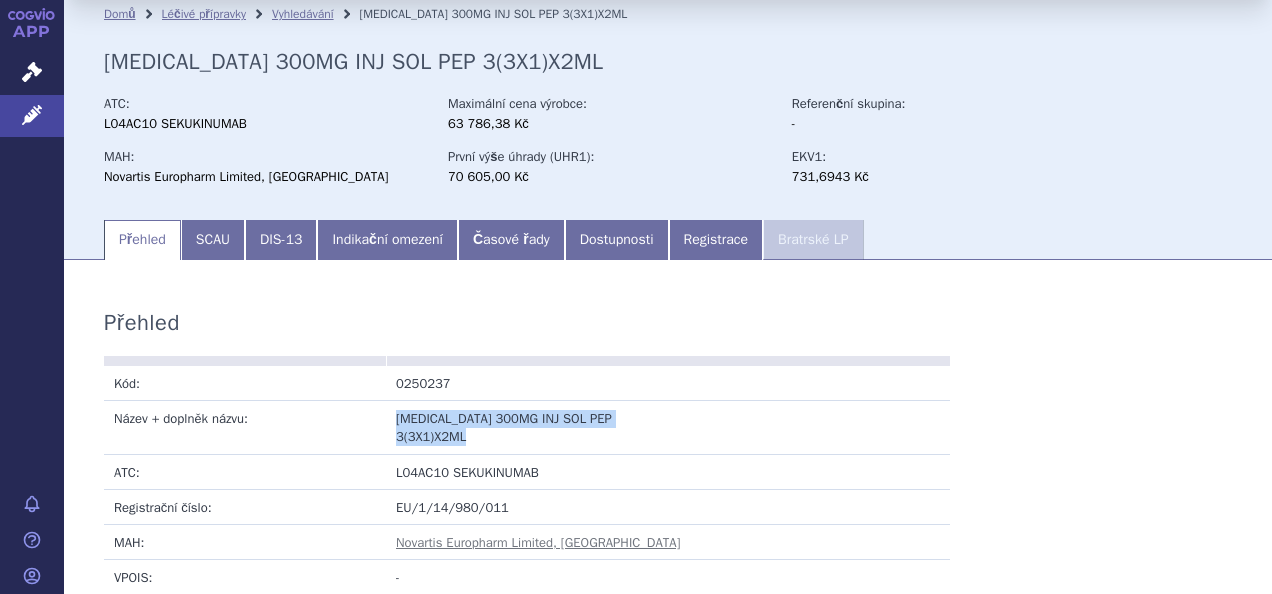 drag, startPoint x: 392, startPoint y: 416, endPoint x: 650, endPoint y: 425, distance: 258.15692 